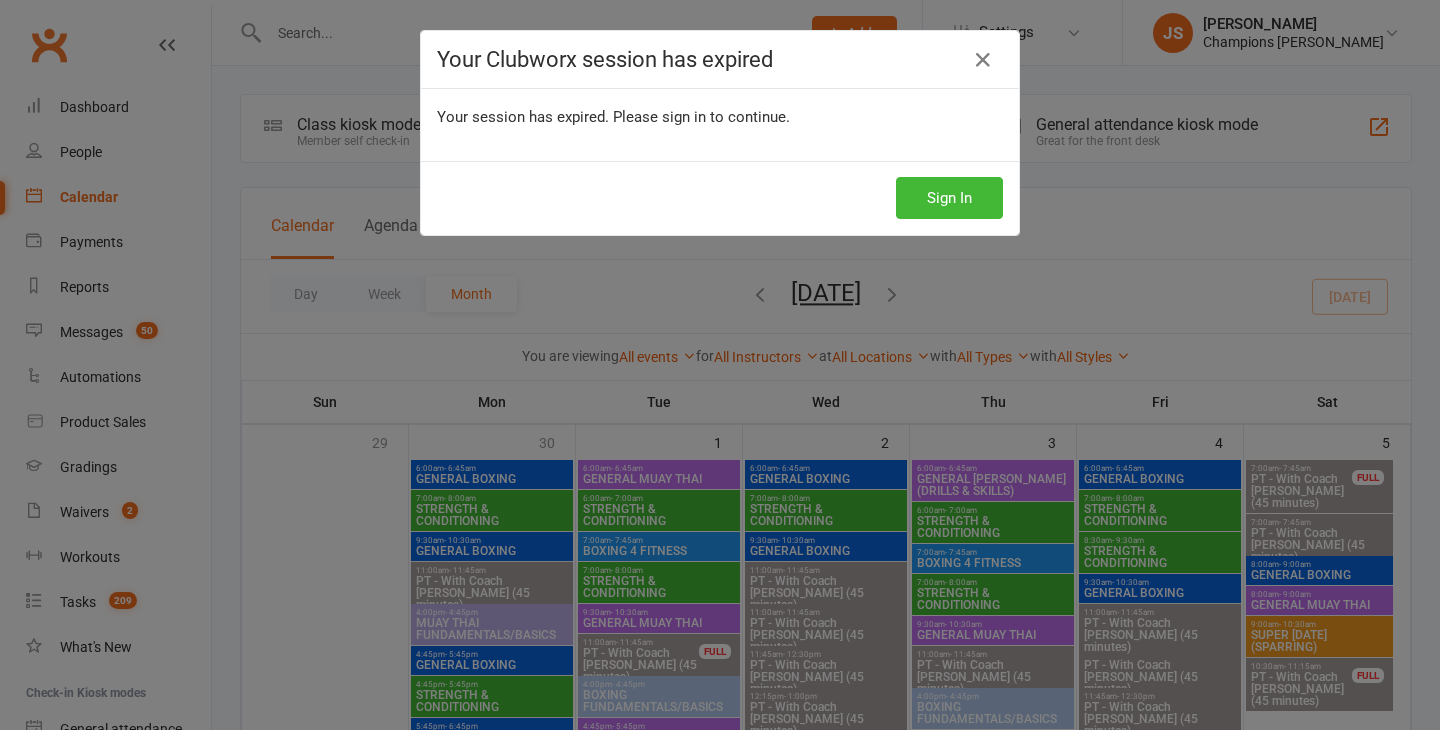 click on "Sign In" at bounding box center (949, 198) 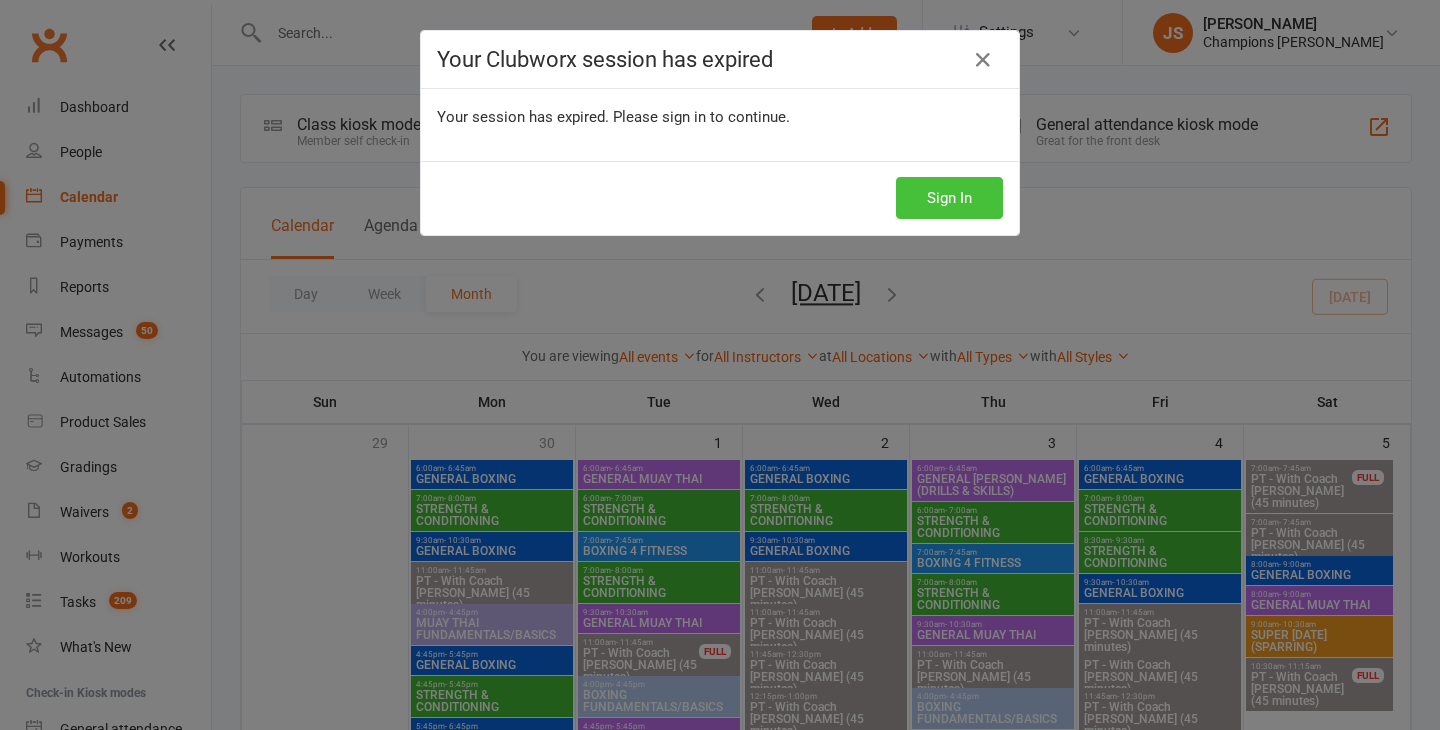 scroll, scrollTop: 636, scrollLeft: 0, axis: vertical 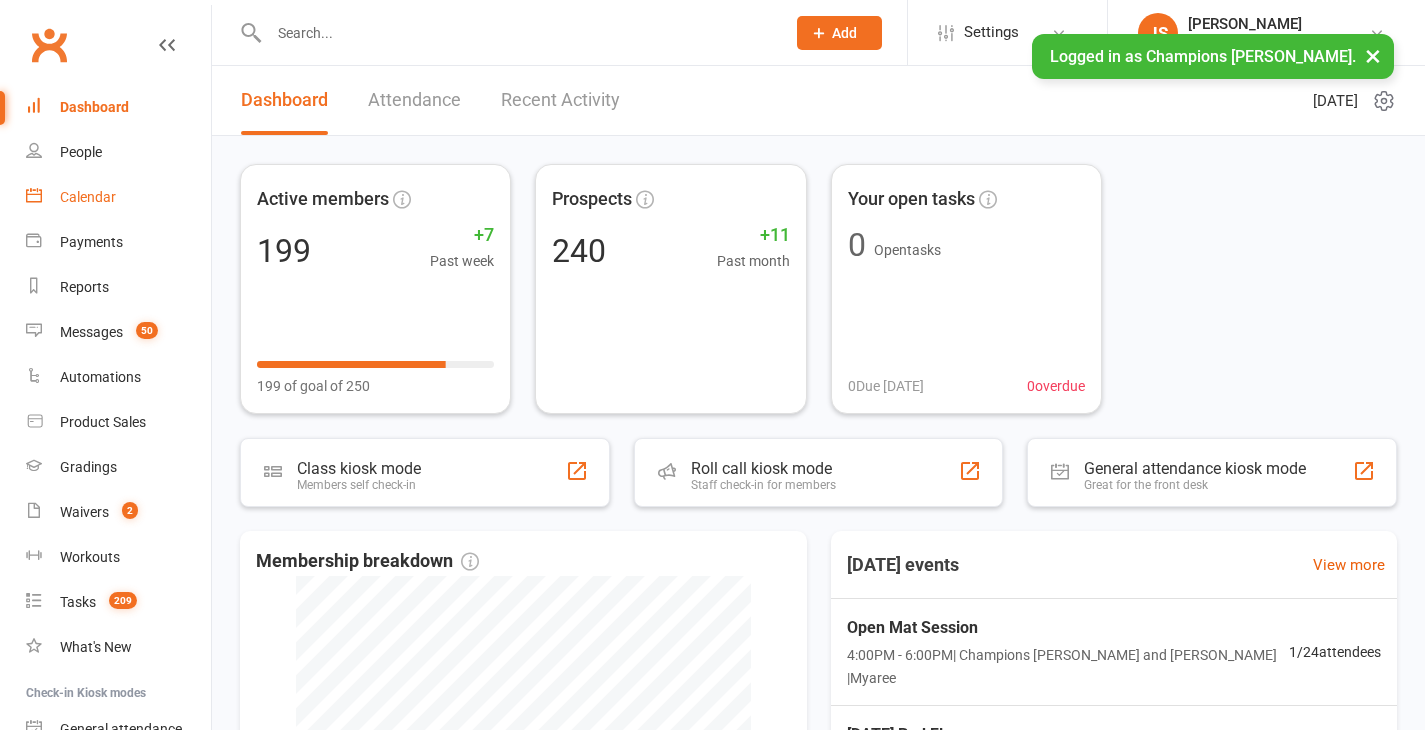 click on "Calendar" at bounding box center [118, 197] 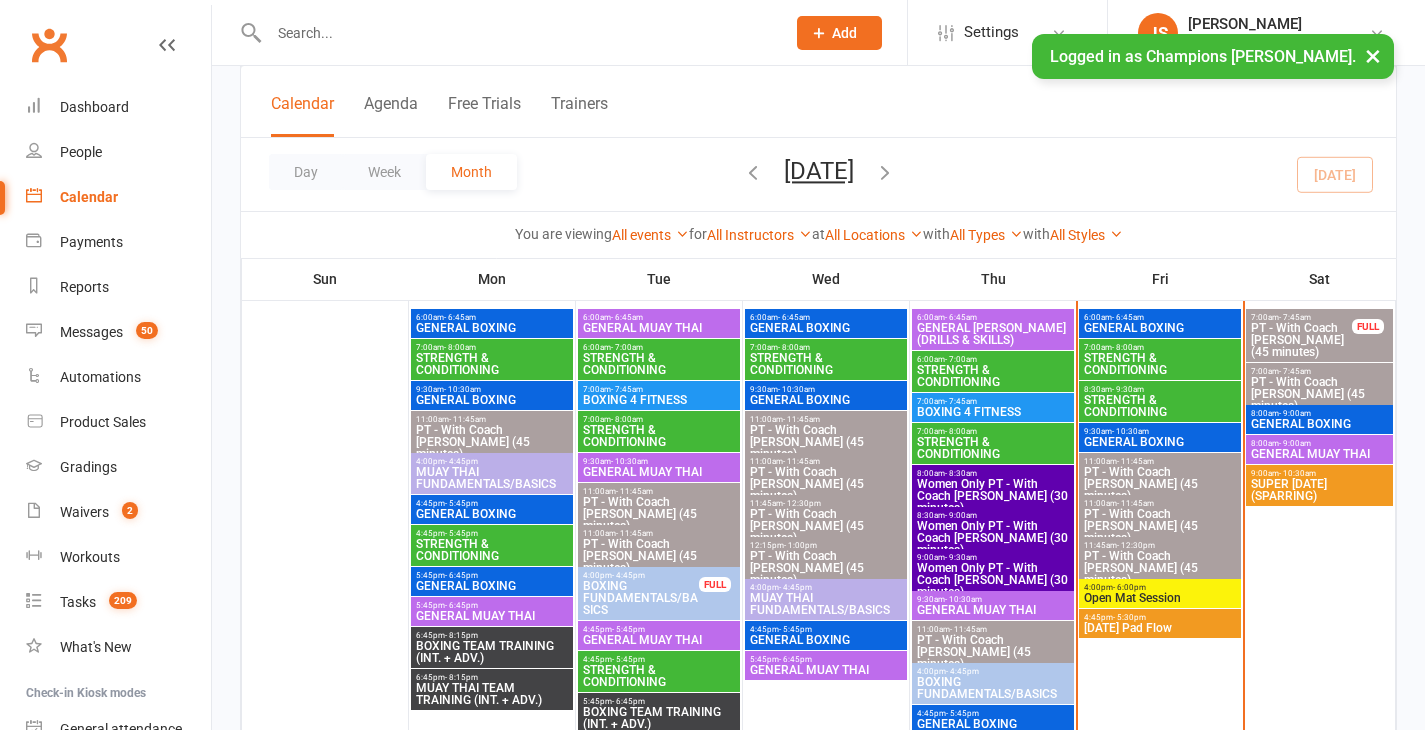 scroll, scrollTop: 695, scrollLeft: 0, axis: vertical 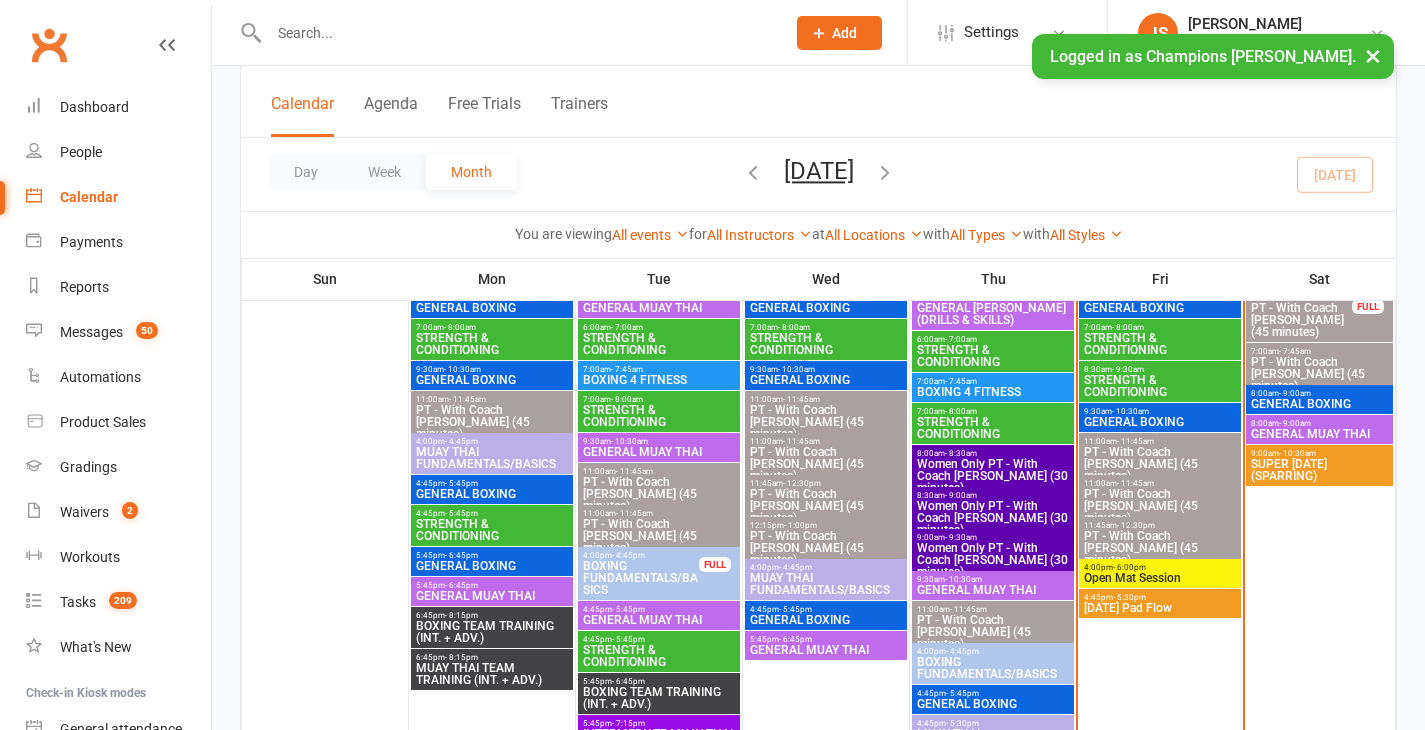 click on "[DATE] Pad Flow" at bounding box center (1160, 608) 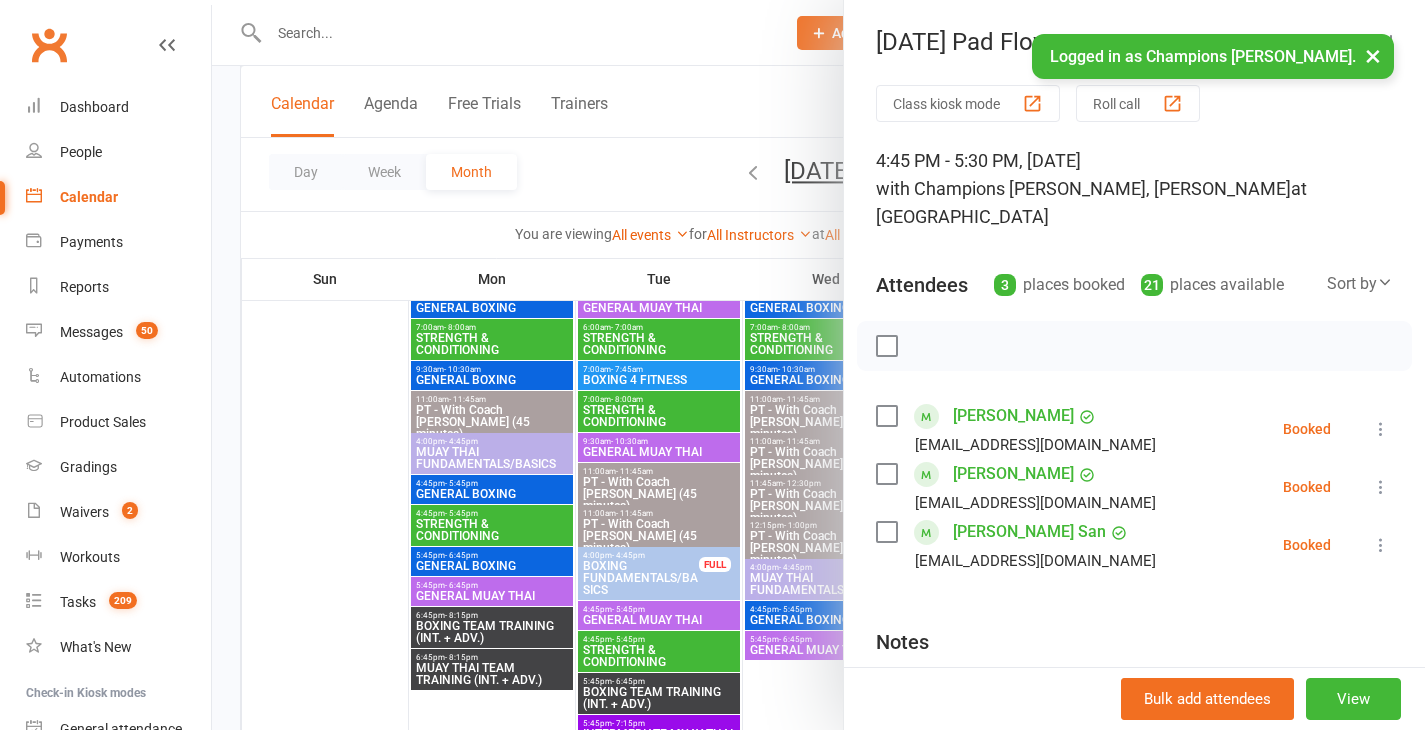 click at bounding box center [818, 365] 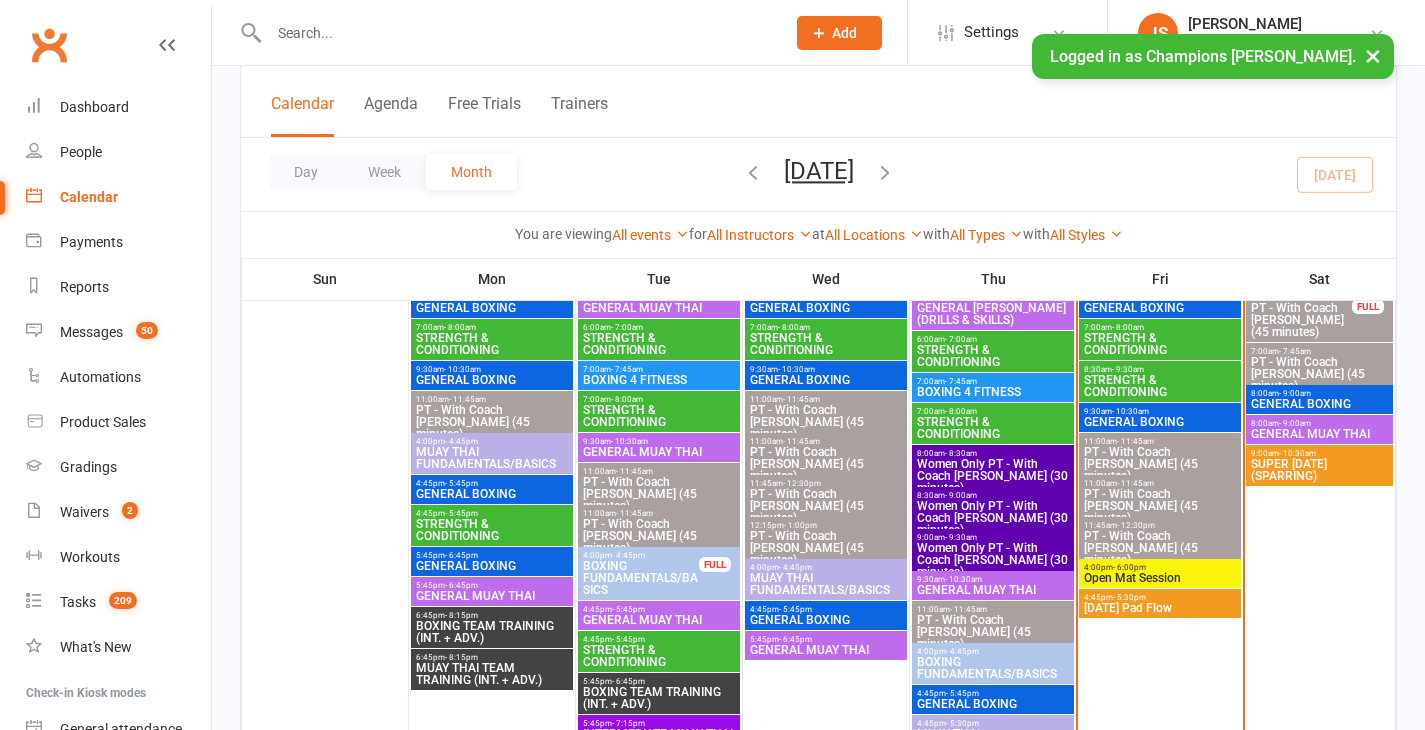 click on "[DATE] Pad Flow" at bounding box center (1160, 608) 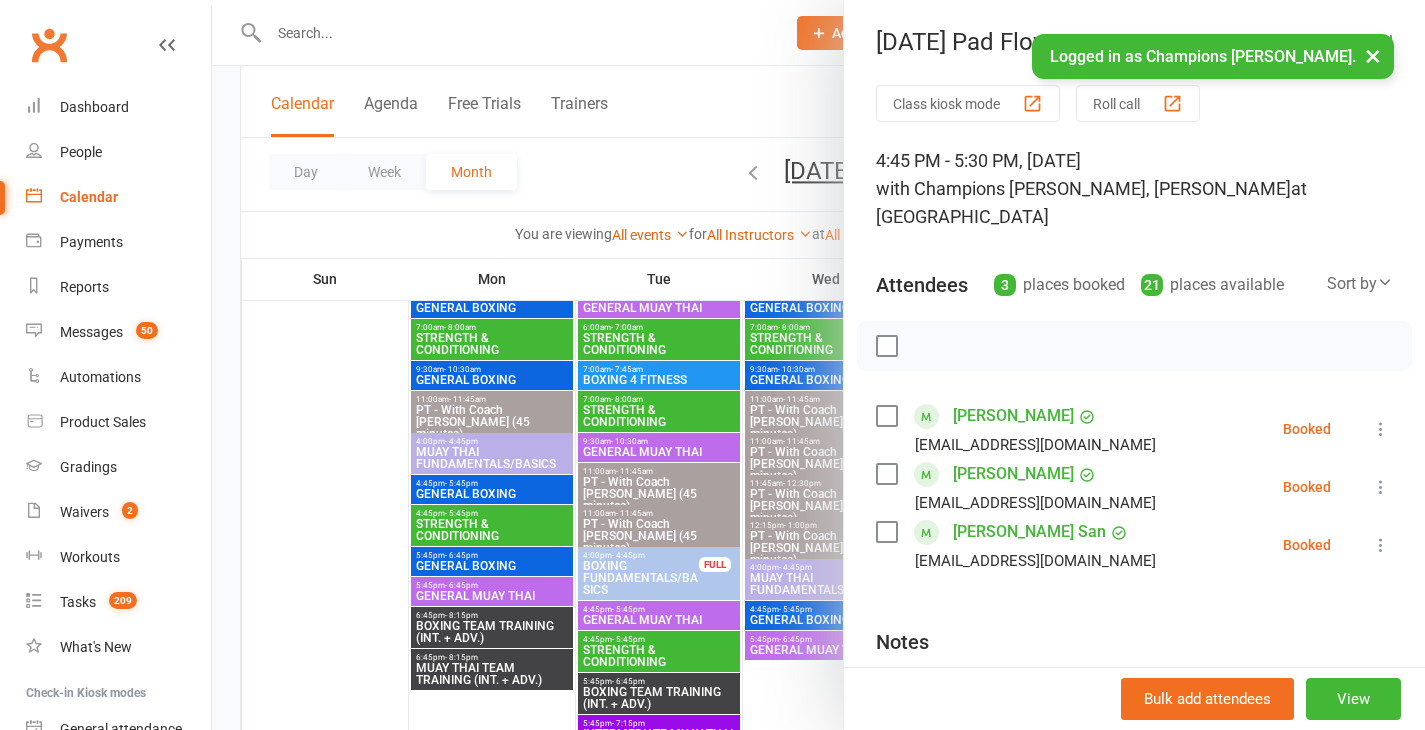 click at bounding box center (818, 365) 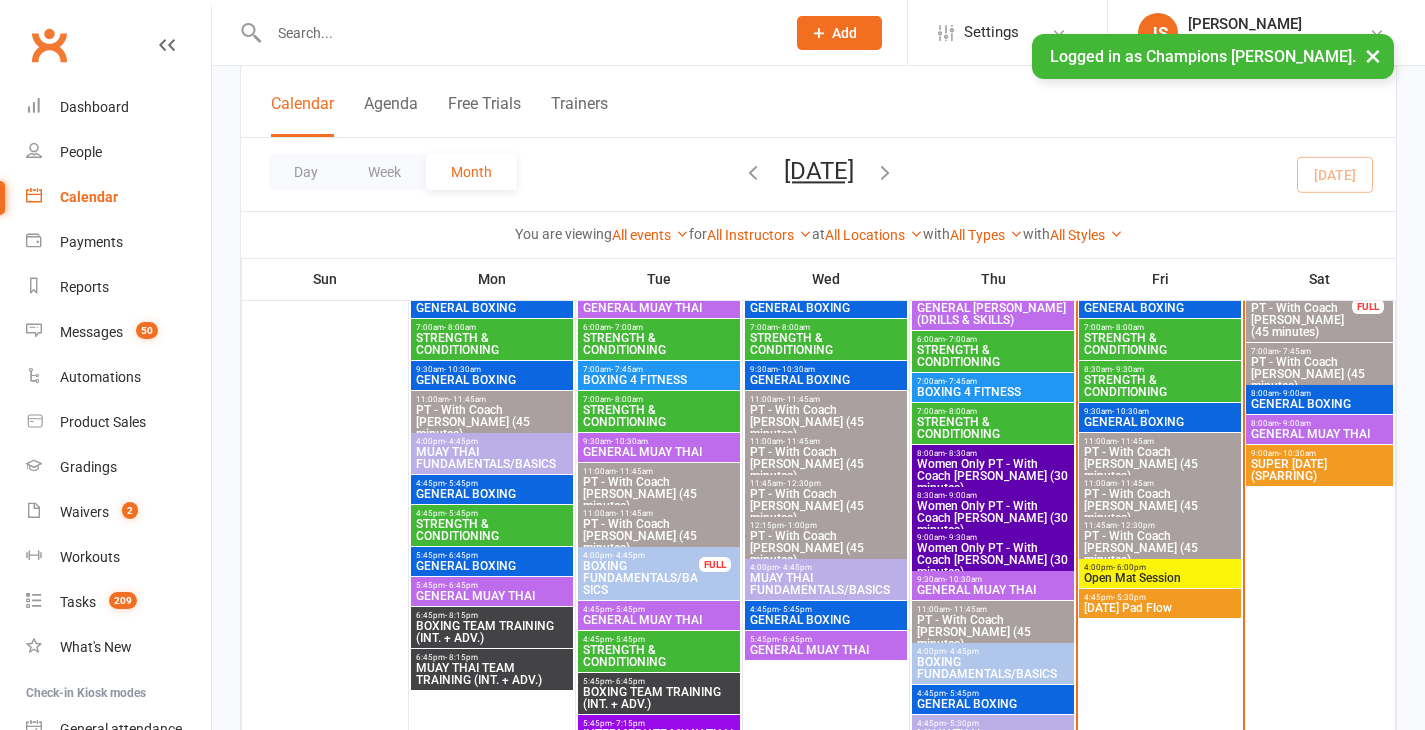 click on "8:00am  - 9:00am GENERAL BOXING" at bounding box center [1319, 399] 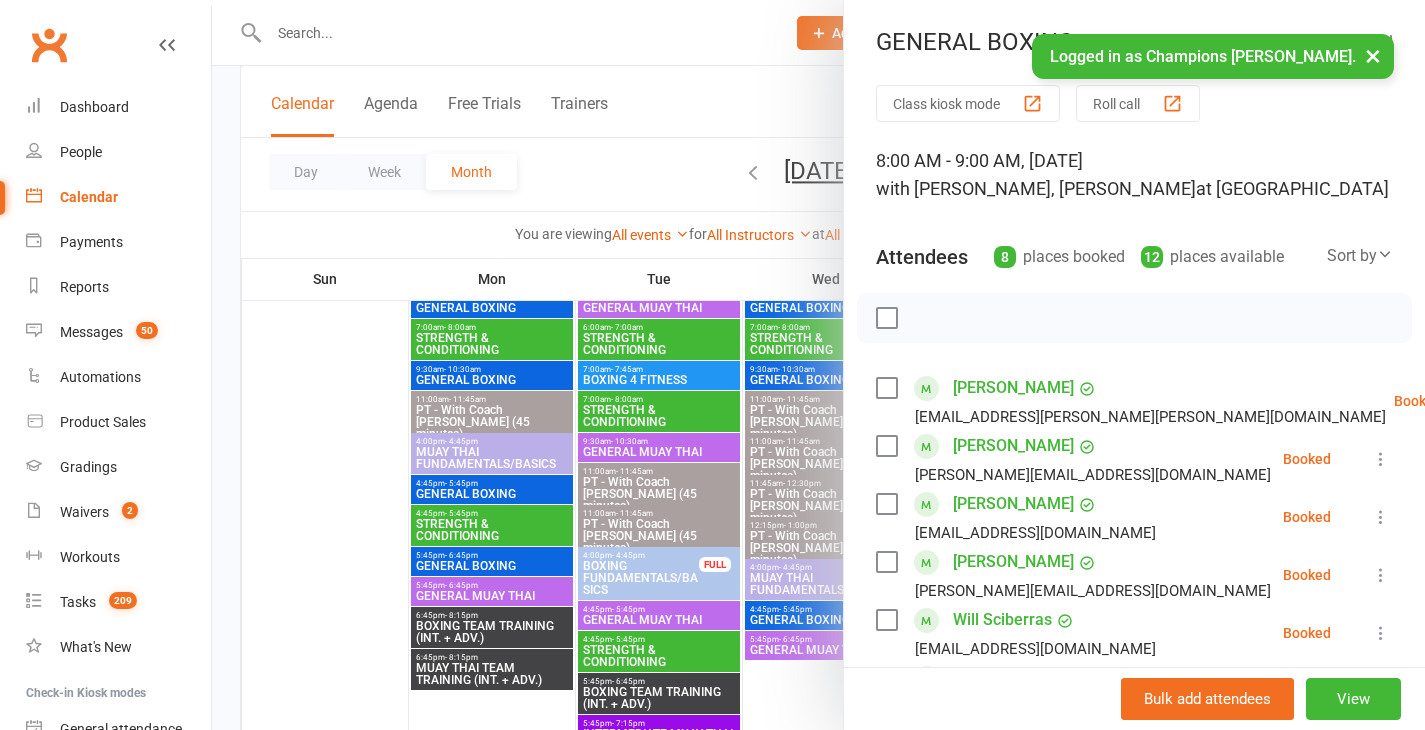 click at bounding box center [818, 365] 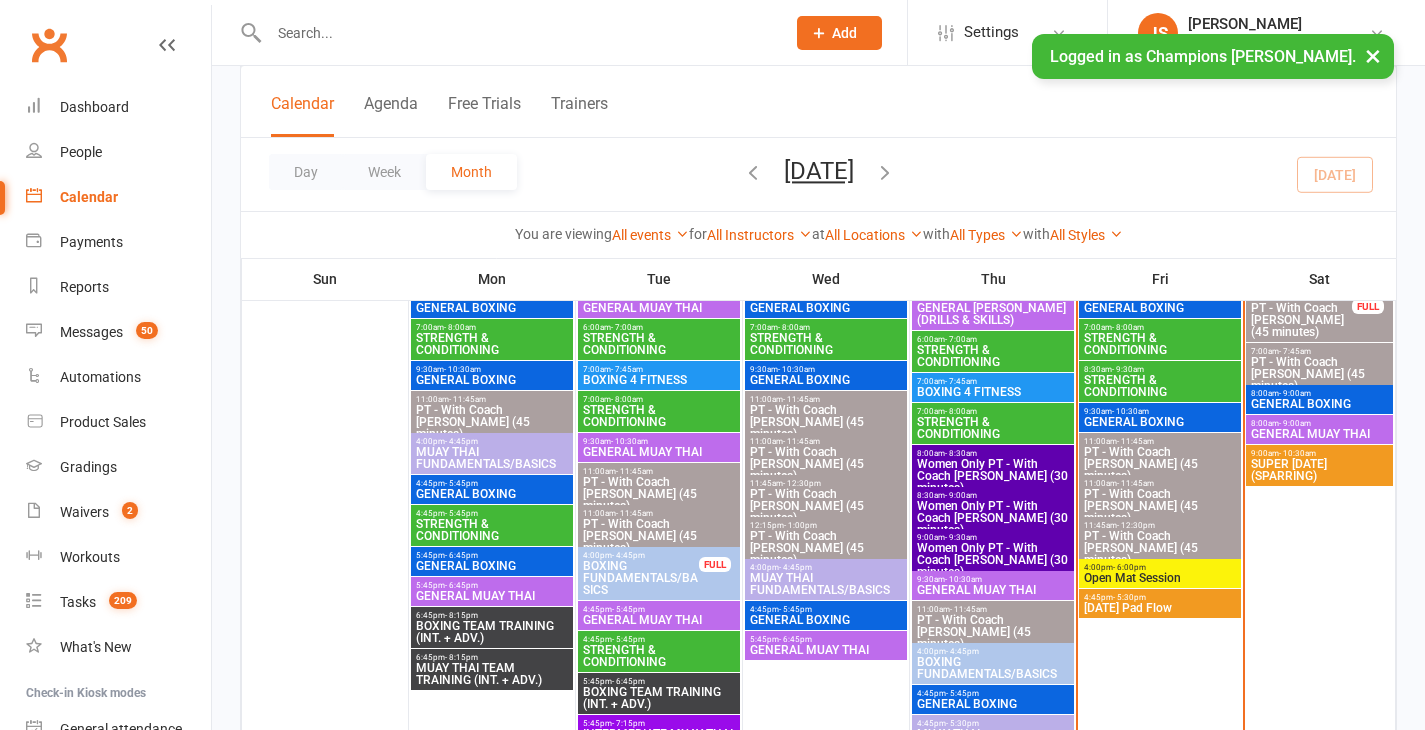 click on "GENERAL MUAY THAI" at bounding box center [1319, 434] 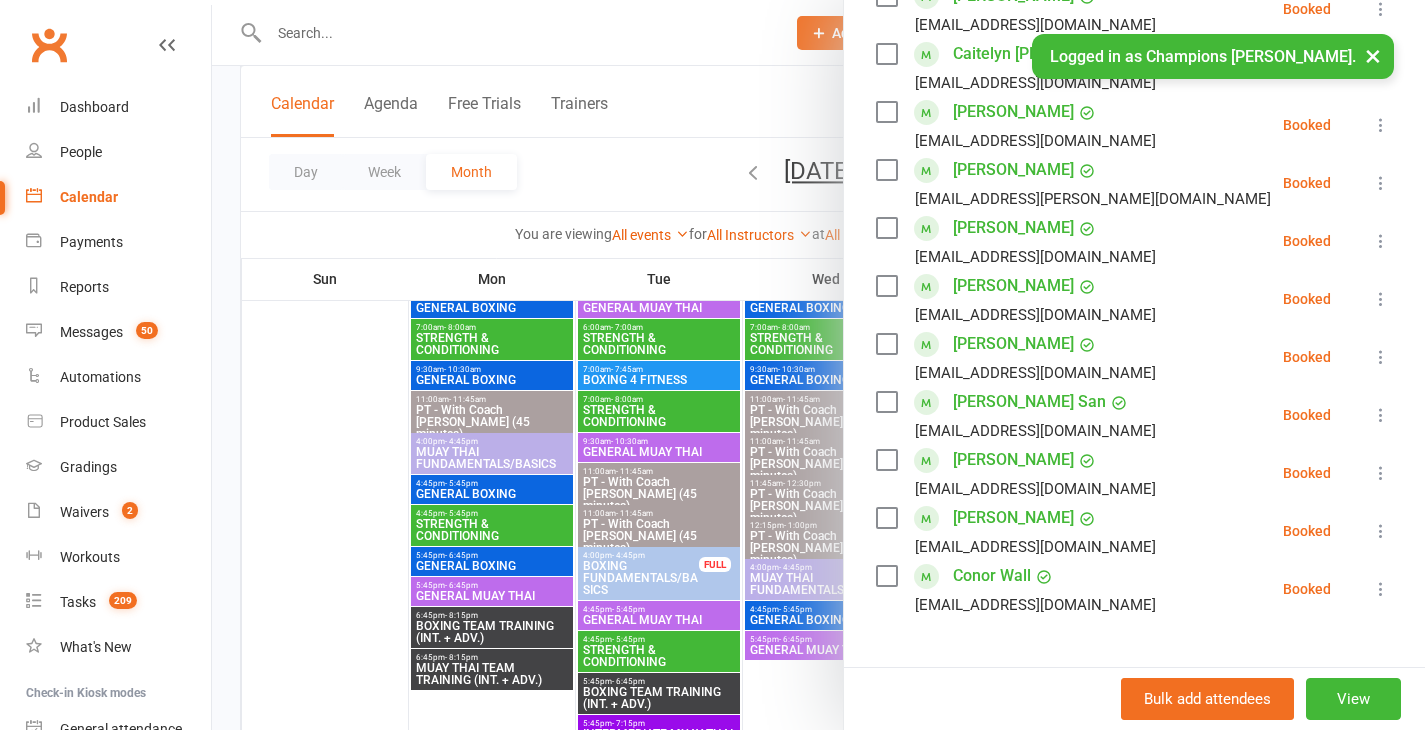 scroll, scrollTop: 396, scrollLeft: 0, axis: vertical 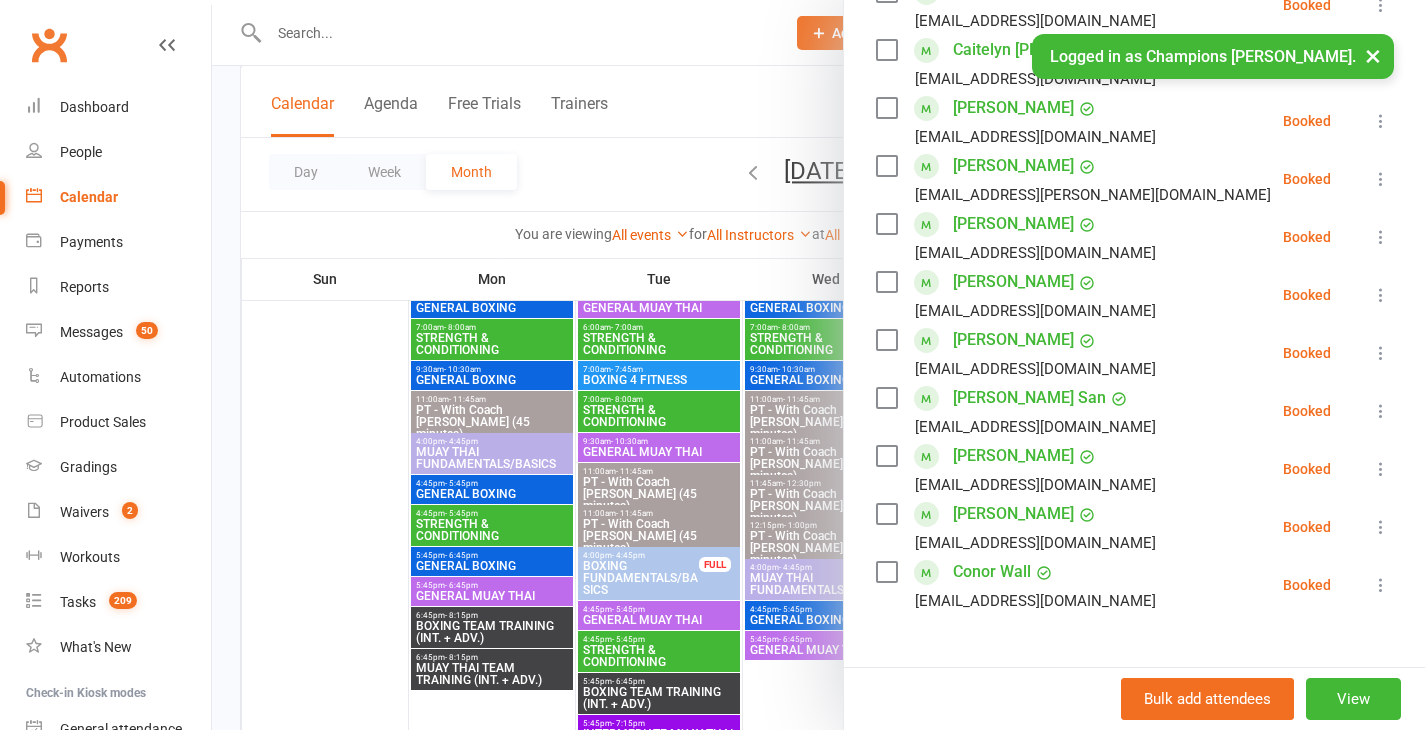 click at bounding box center (818, 365) 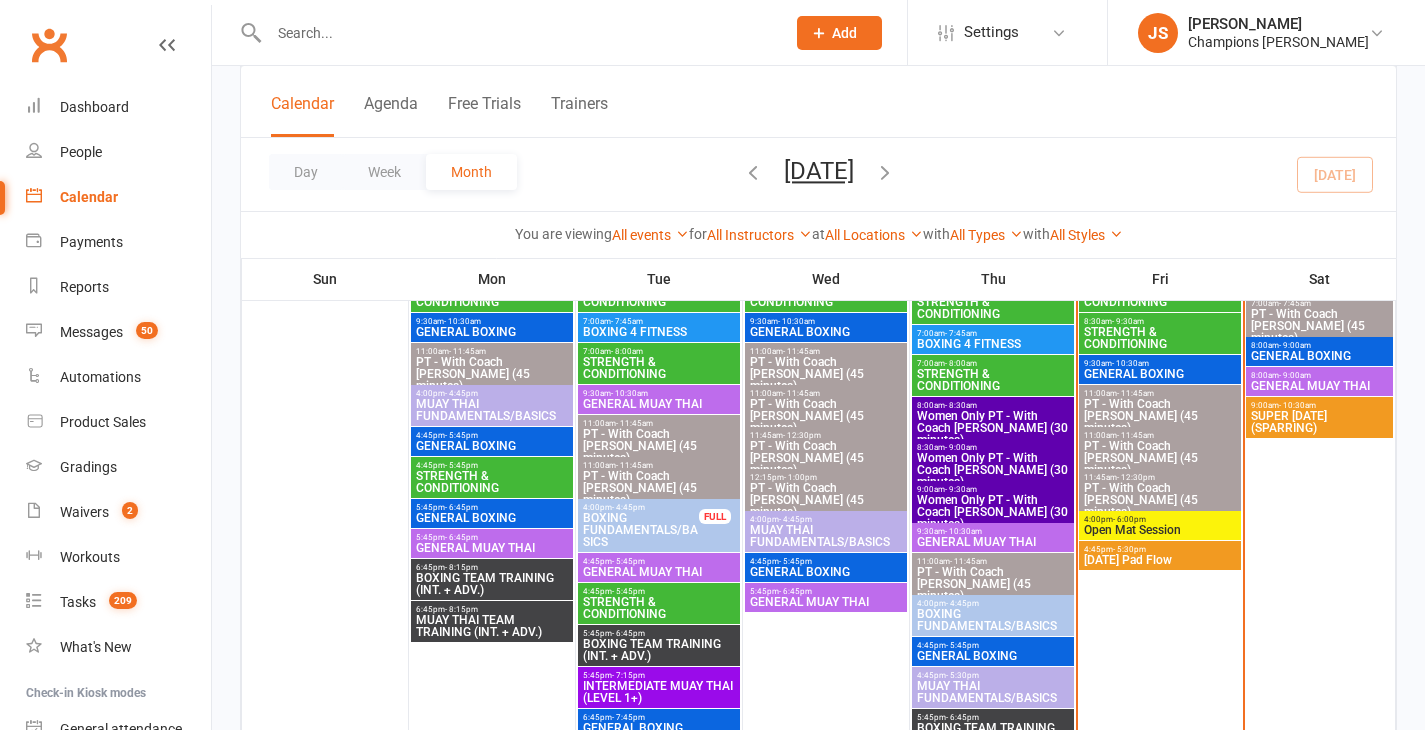 scroll, scrollTop: 740, scrollLeft: 0, axis: vertical 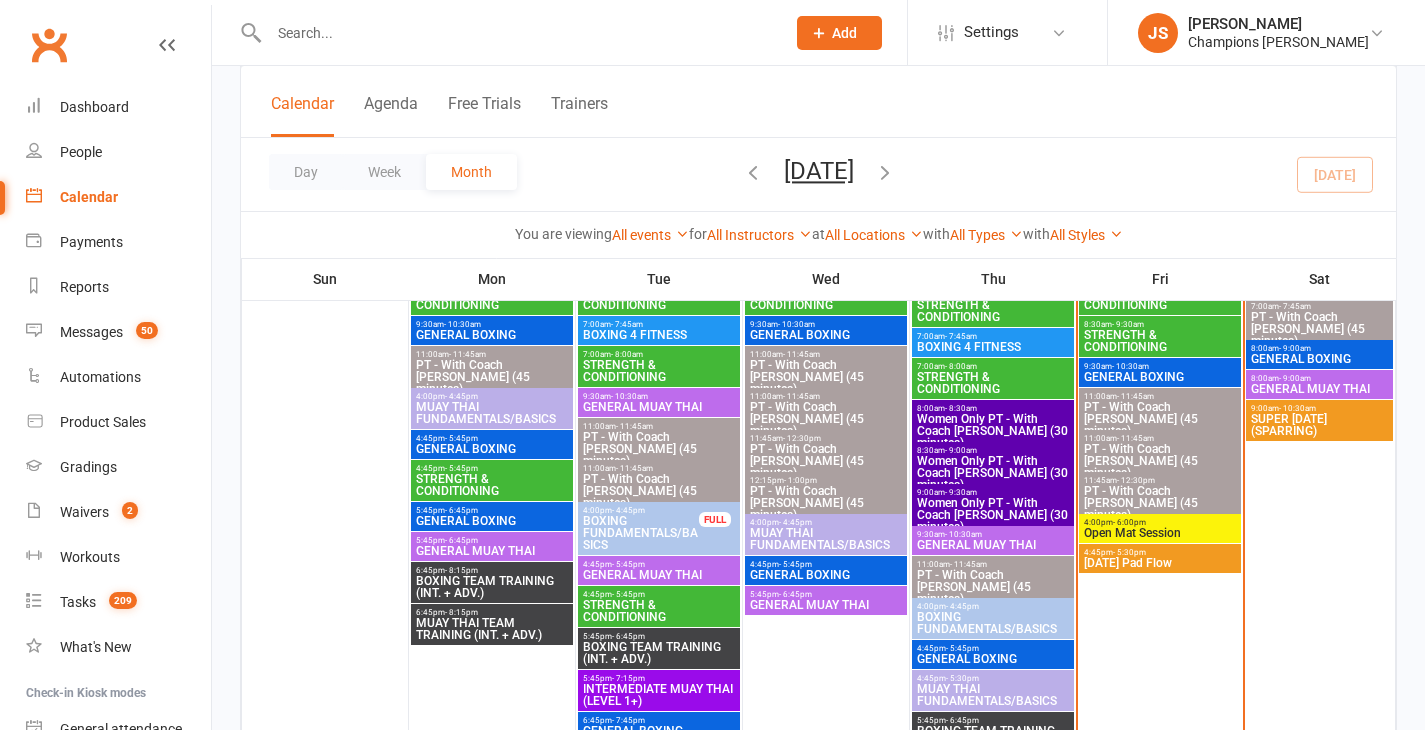 click on "[DATE] Pad Flow" at bounding box center [1160, 563] 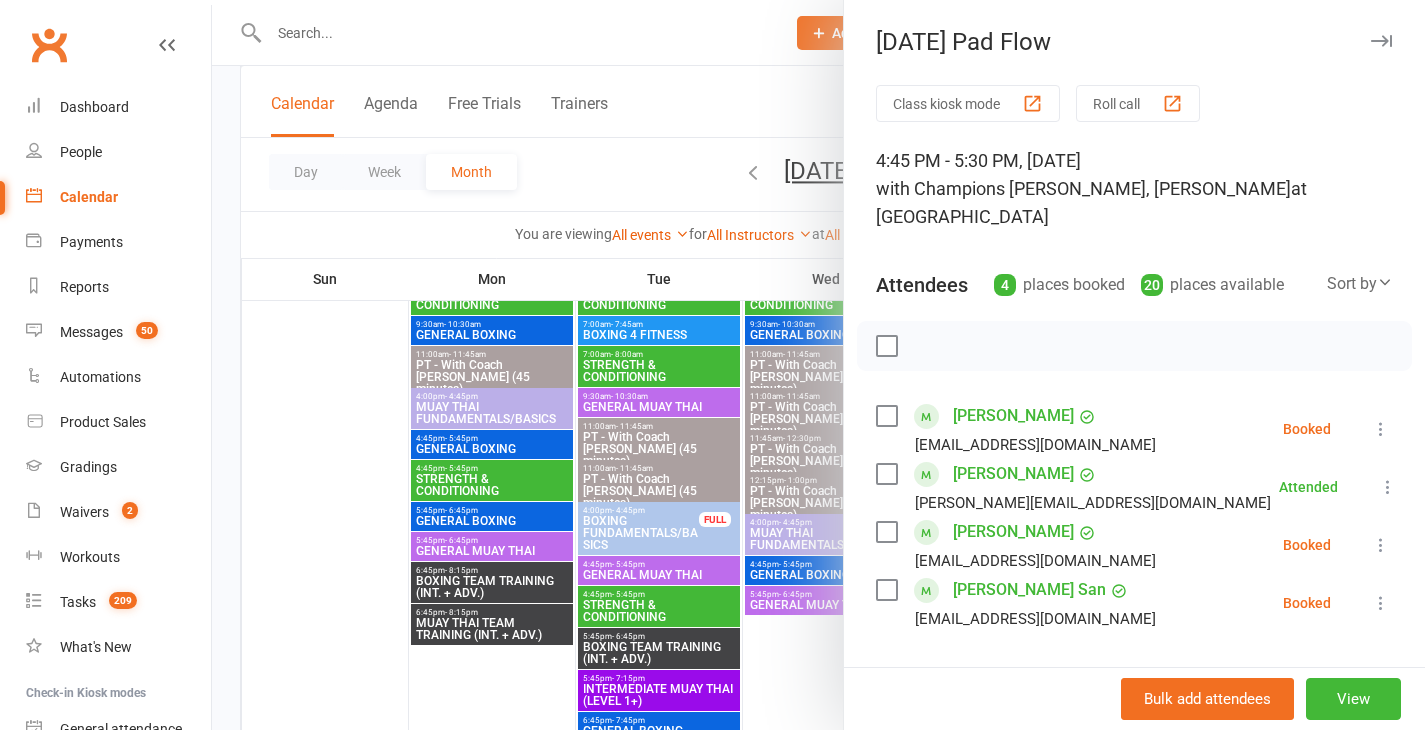 click on "[PERSON_NAME]" at bounding box center (1013, 474) 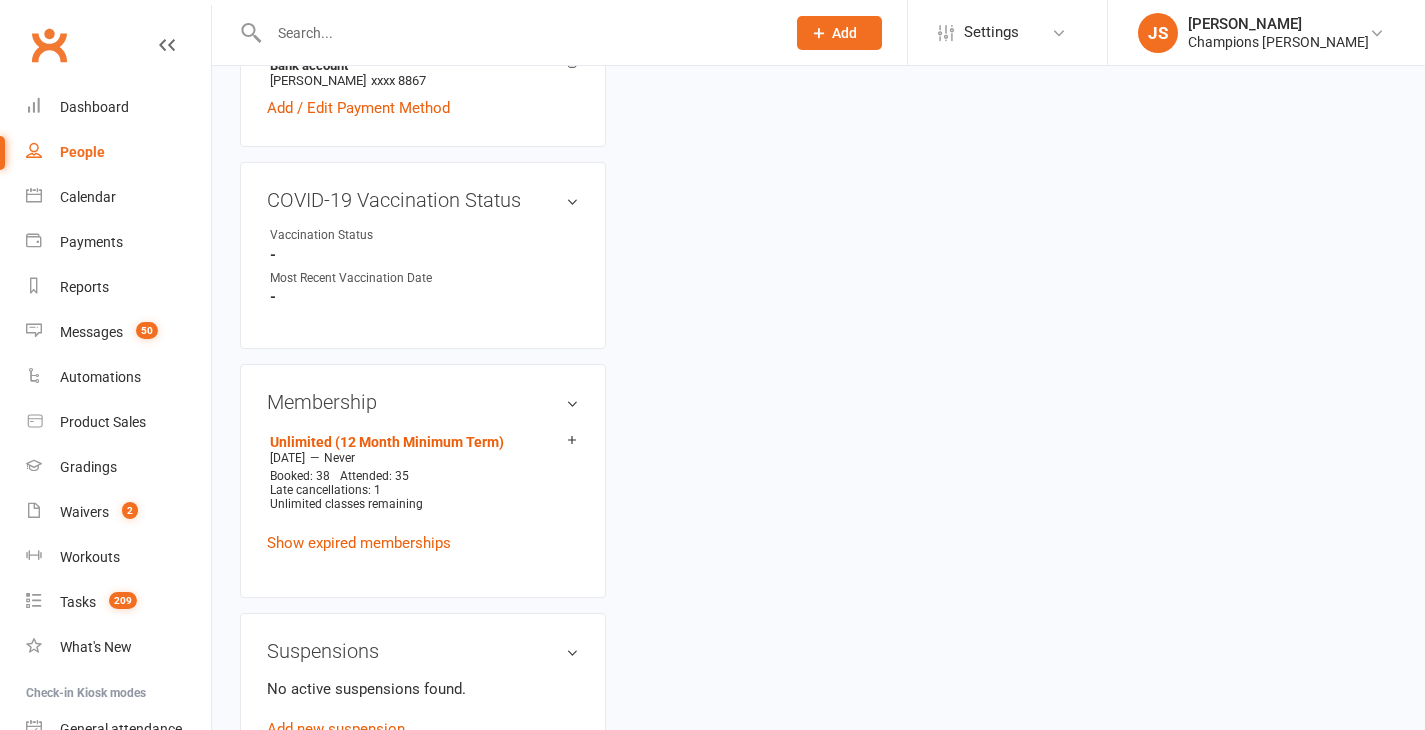 scroll, scrollTop: 0, scrollLeft: 0, axis: both 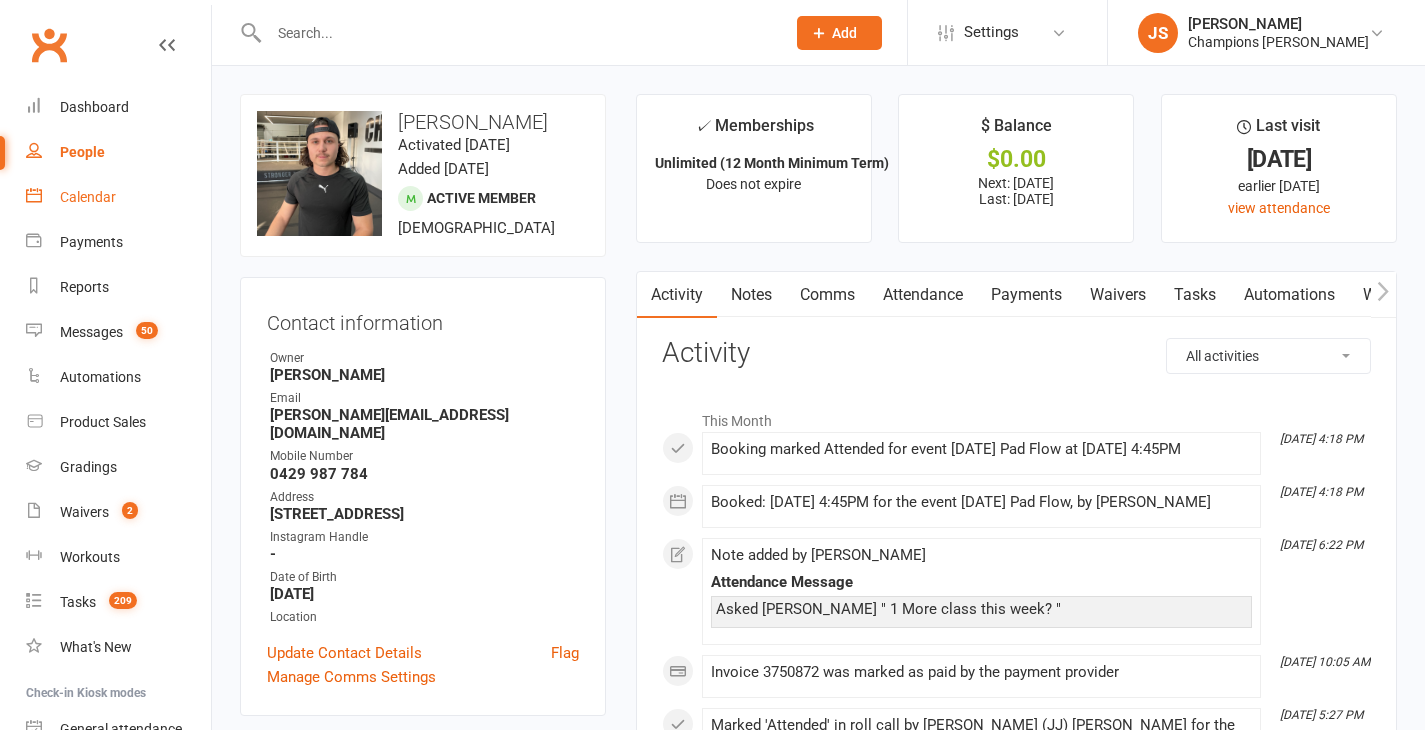 click on "Calendar" at bounding box center (88, 197) 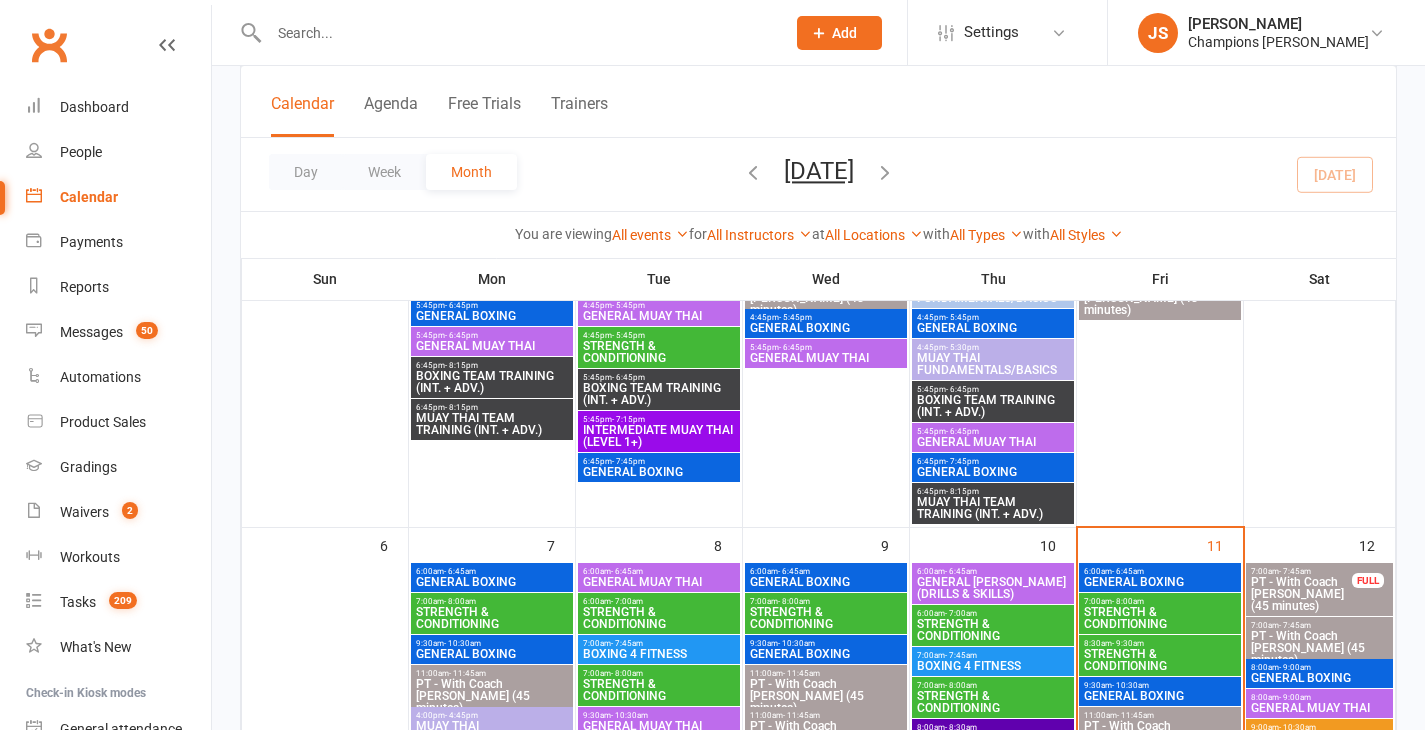 scroll, scrollTop: 480, scrollLeft: 0, axis: vertical 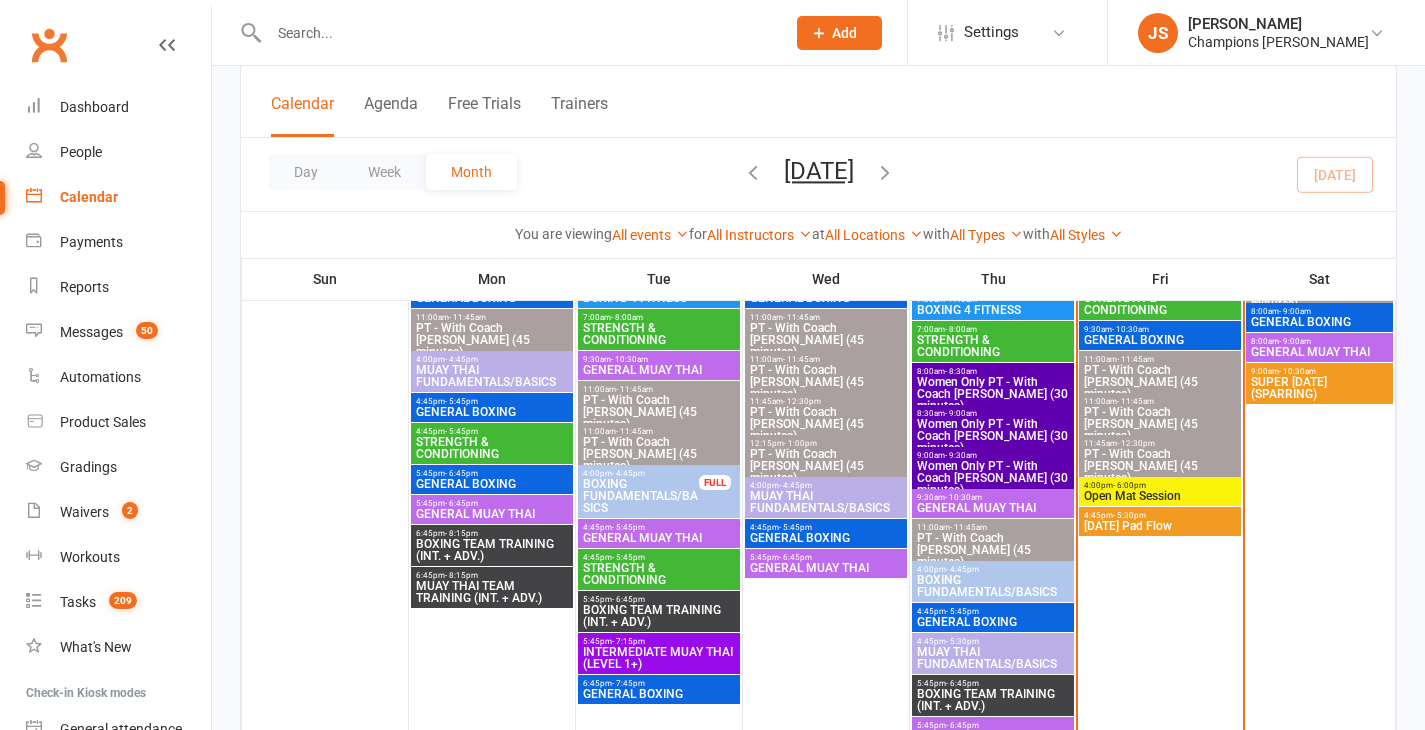 click on "Open Mat Session" at bounding box center [1160, 496] 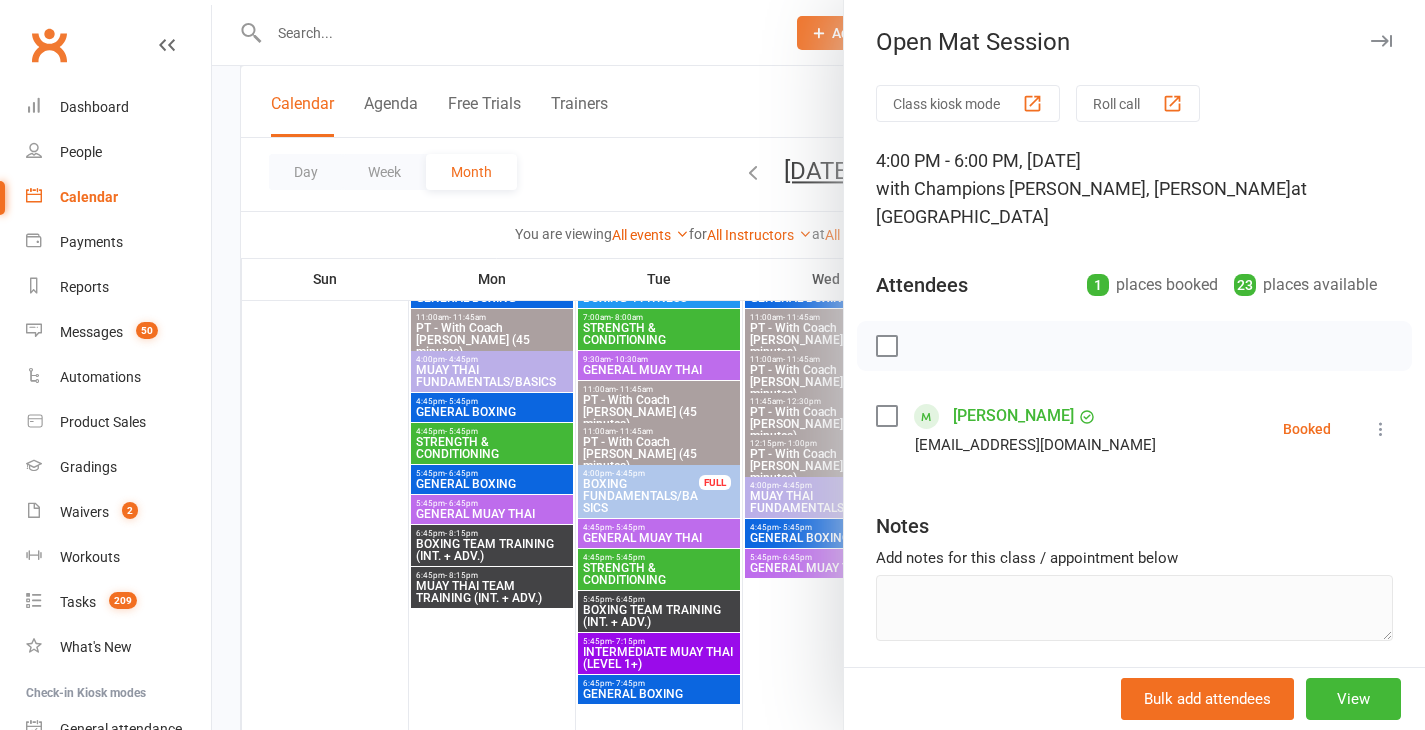 click at bounding box center (818, 365) 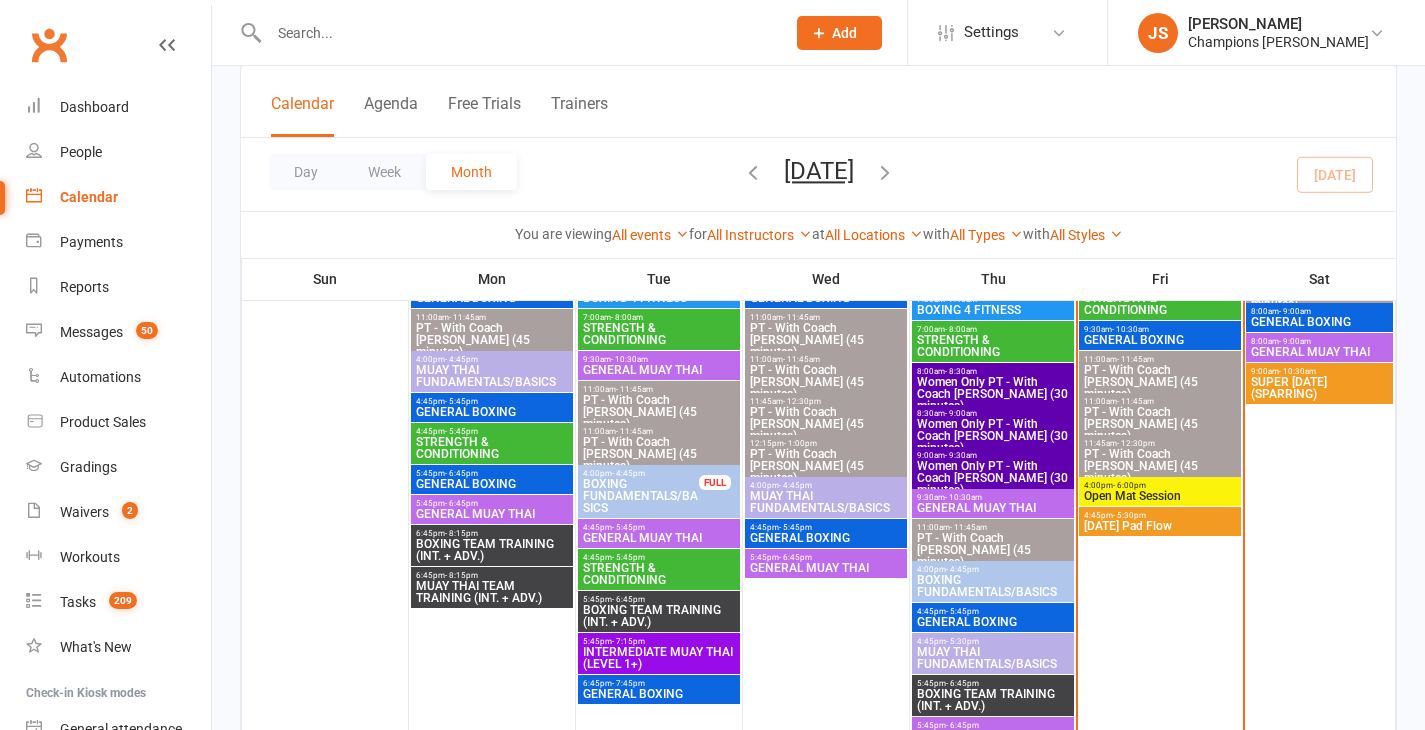 click on "[DATE] Pad Flow" at bounding box center [1160, 526] 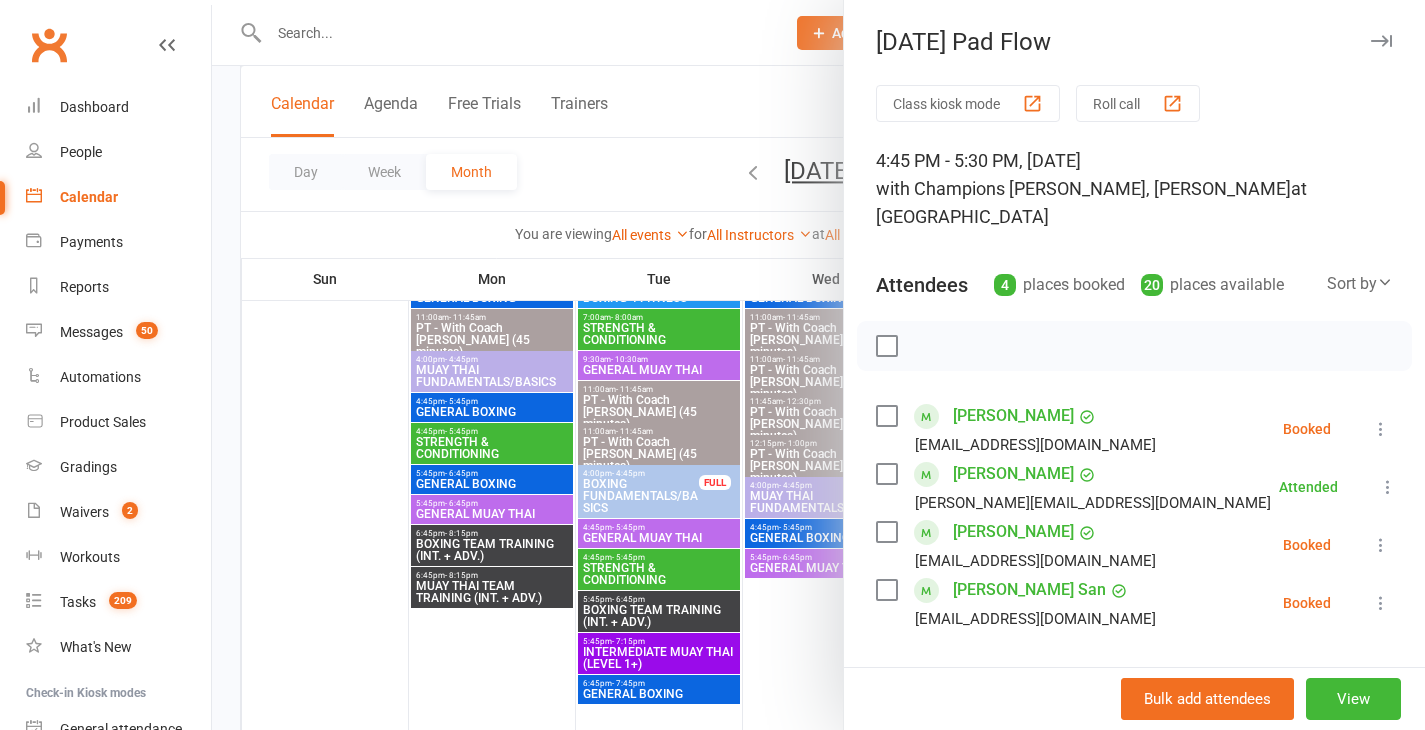 click at bounding box center (818, 365) 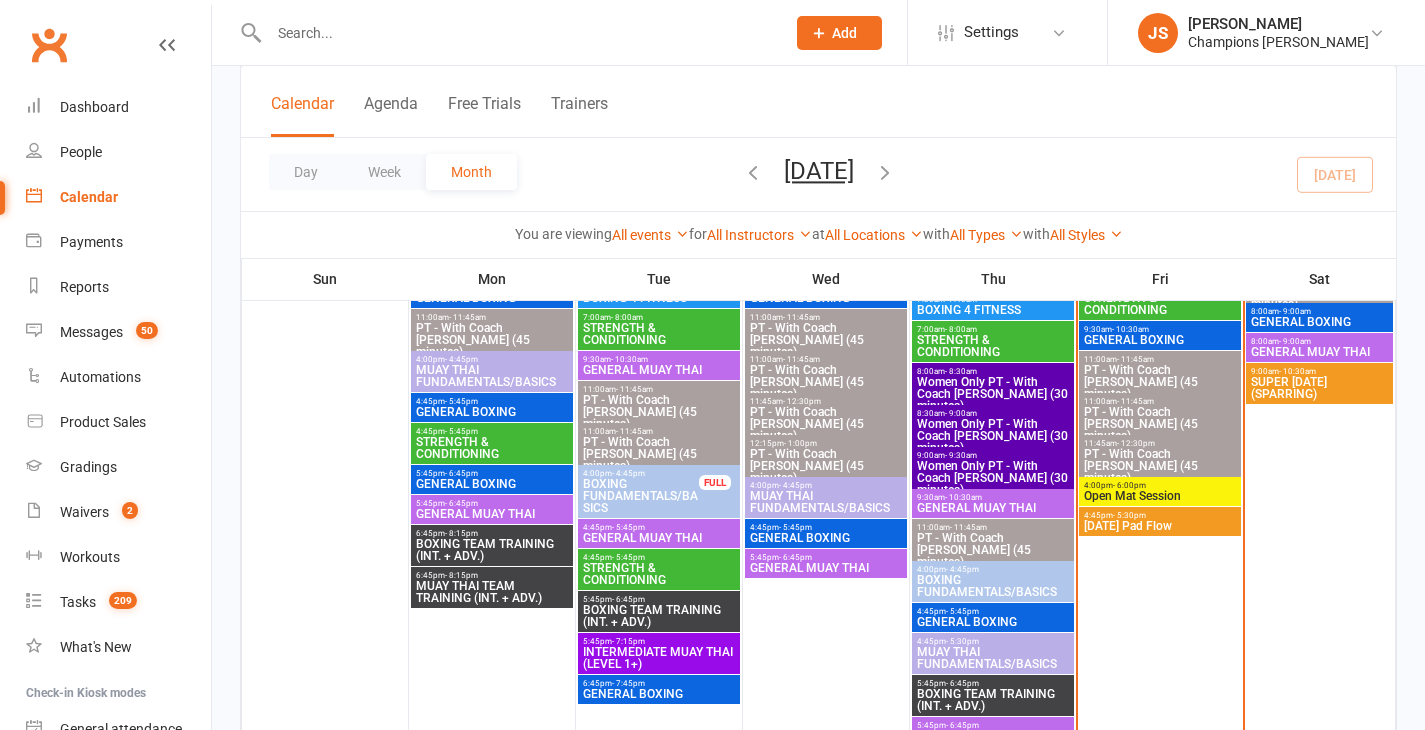 click on "GENERAL BOXING" at bounding box center (1319, 322) 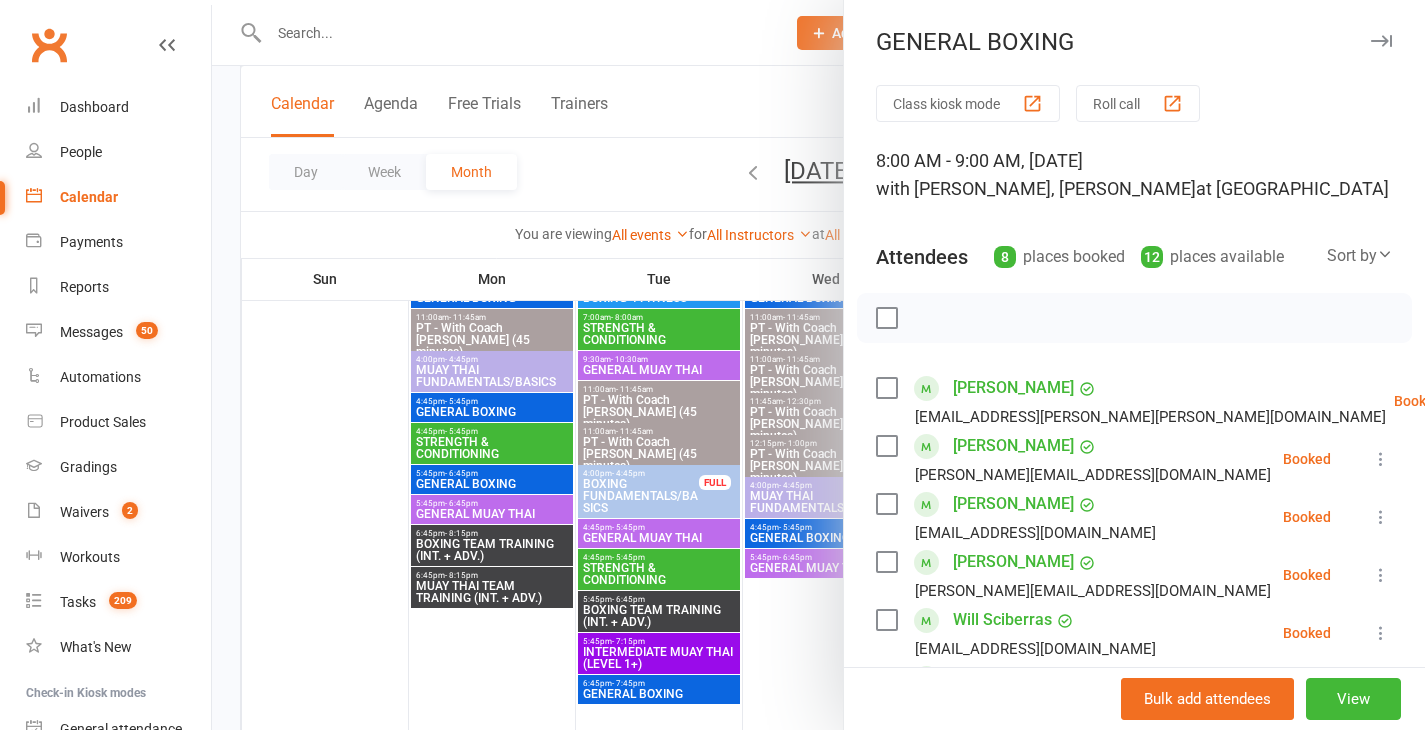 click at bounding box center [818, 365] 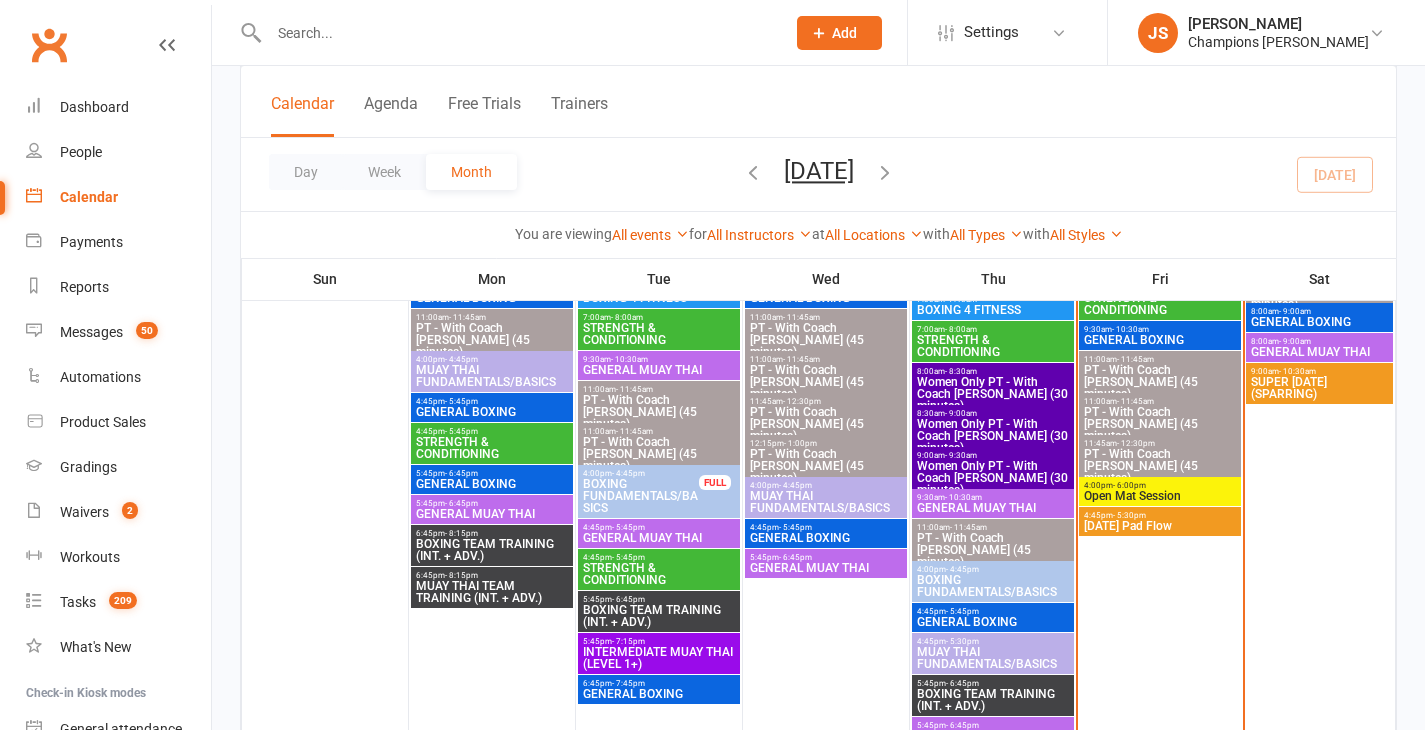 click on "4:45pm  - 5:30pm" at bounding box center [1160, 515] 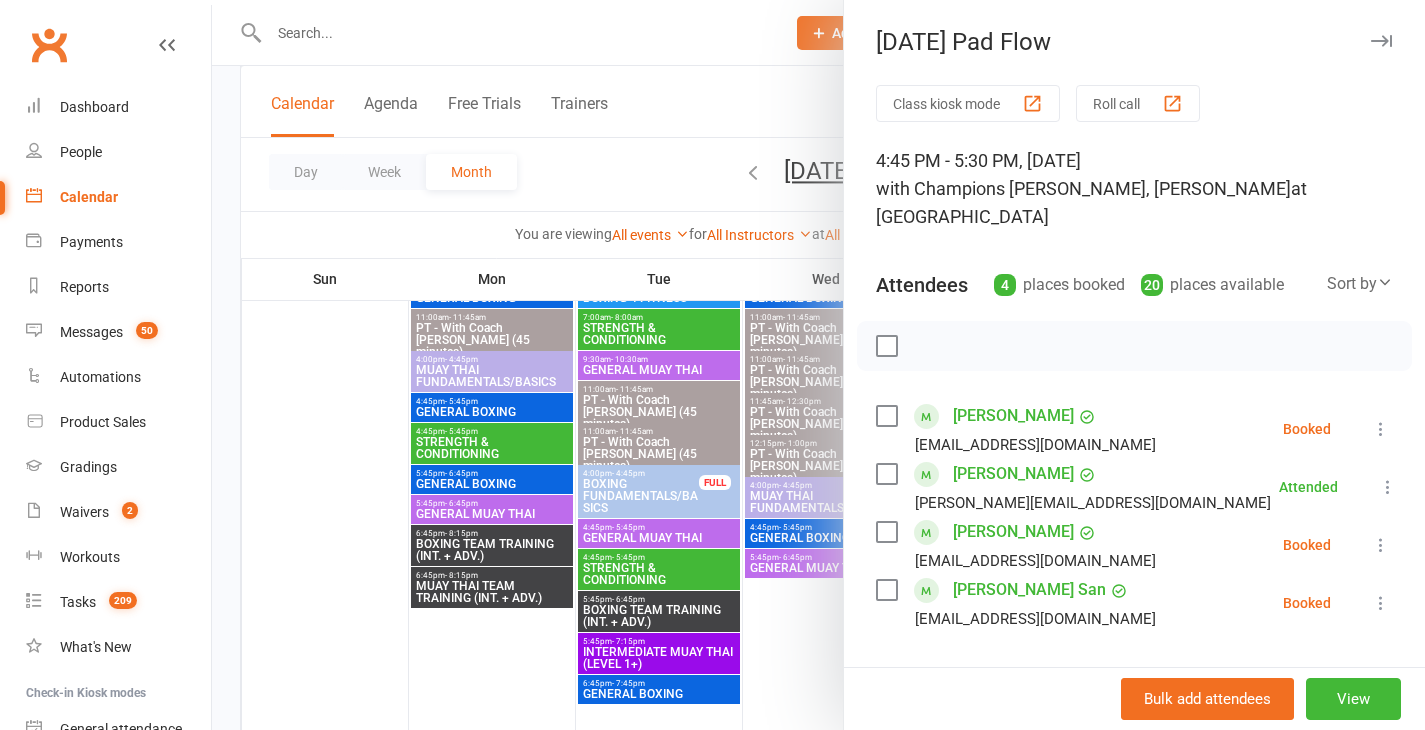 click at bounding box center (818, 365) 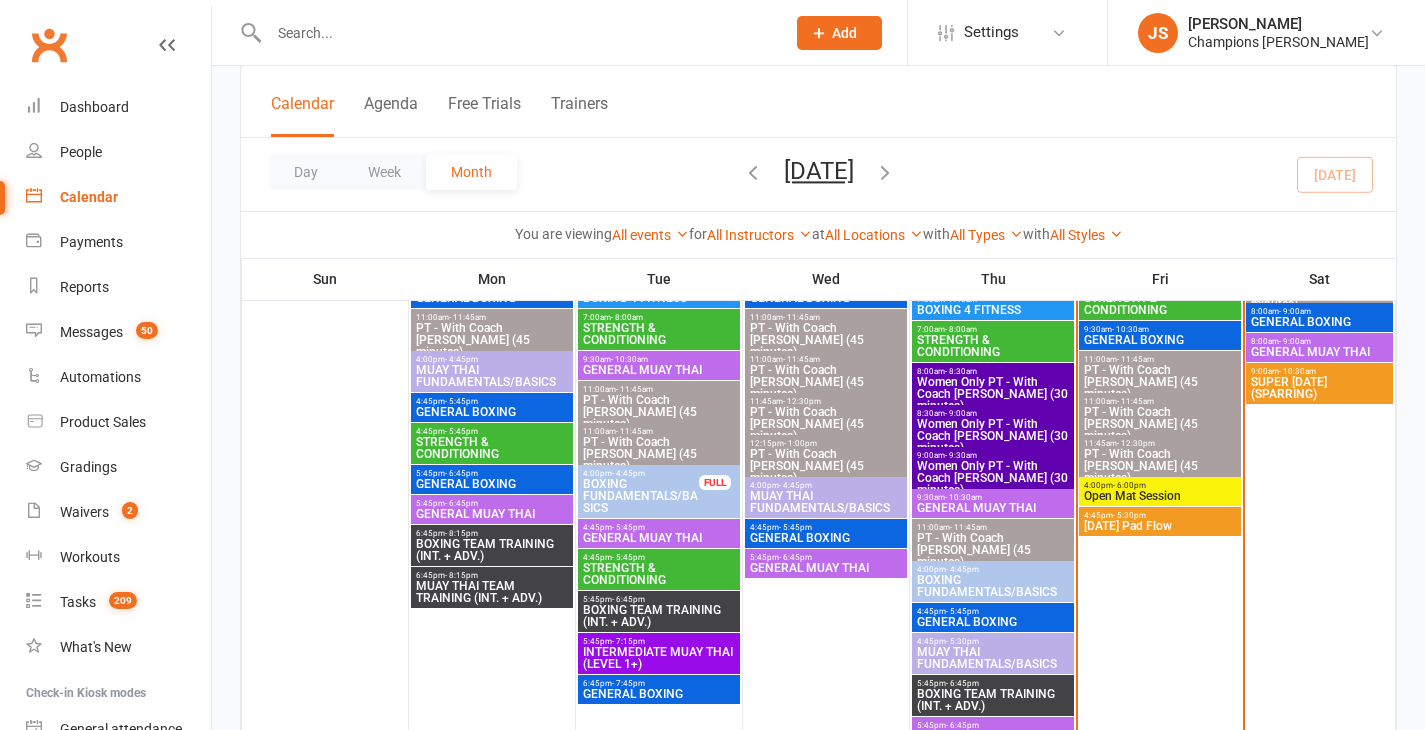 click on "[DATE] Pad Flow" at bounding box center (1160, 526) 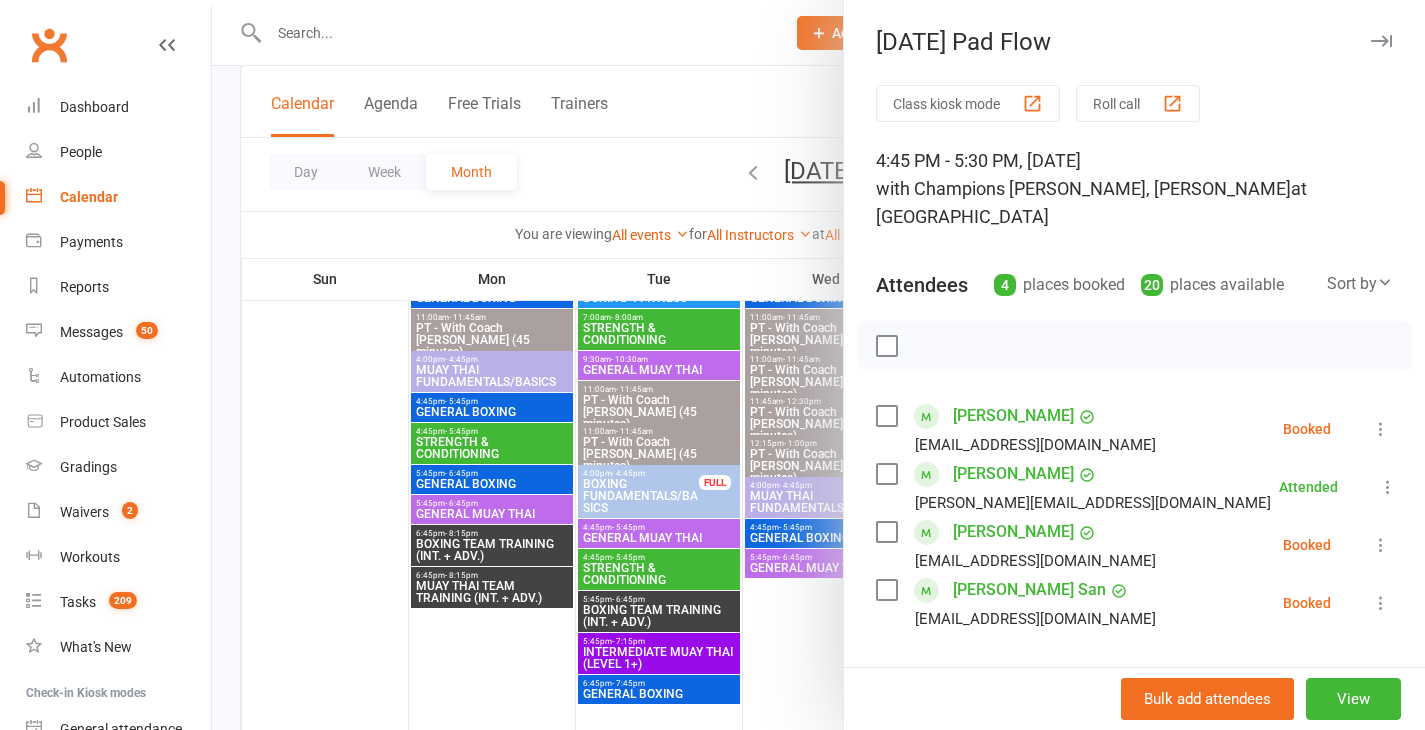 click at bounding box center [818, 365] 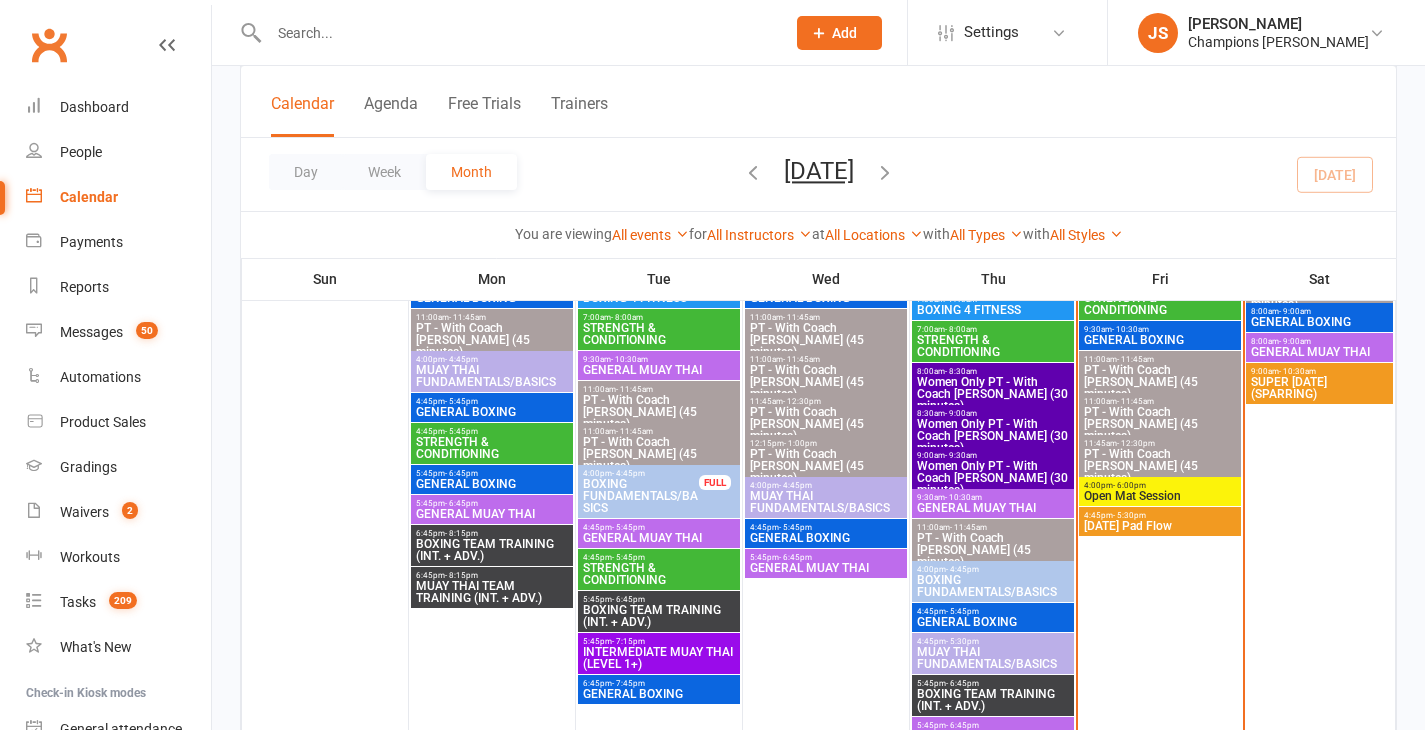 click on "Open Mat Session" at bounding box center [1160, 496] 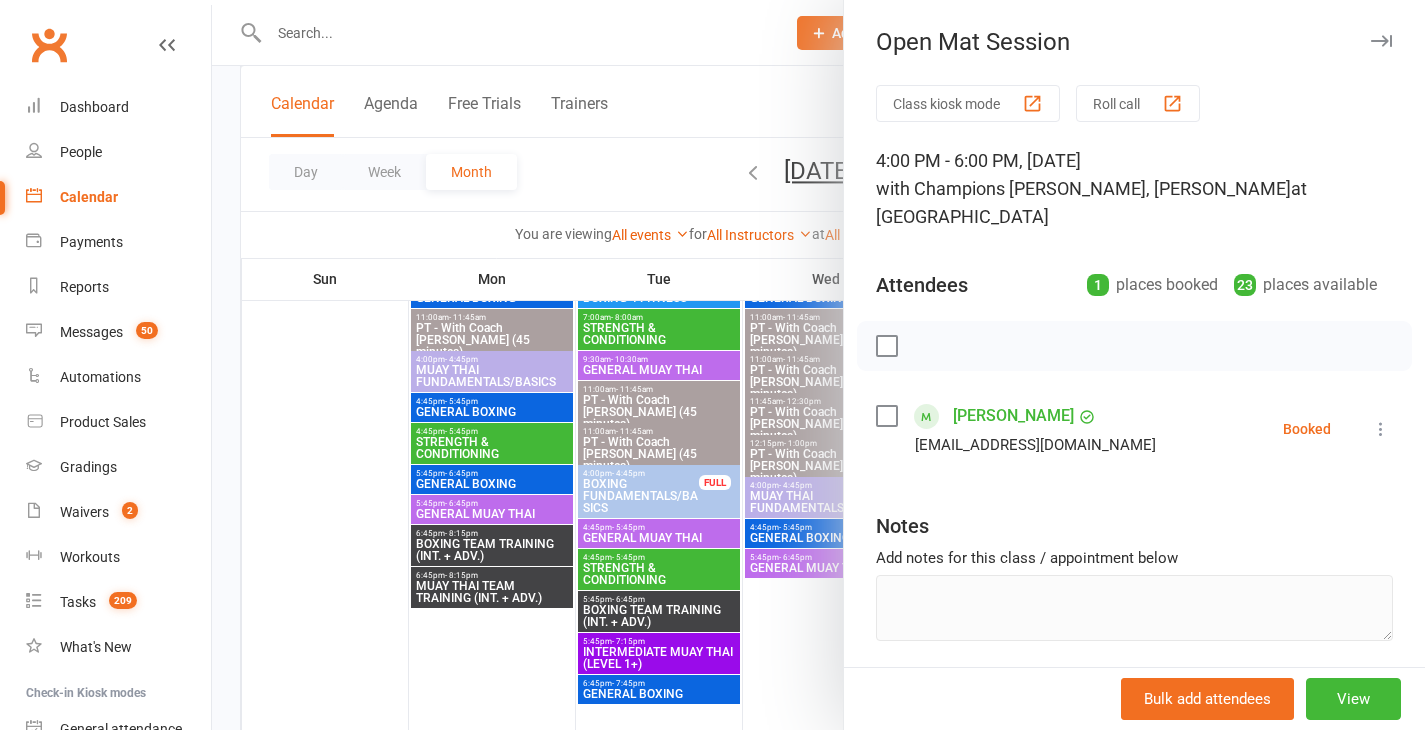 click at bounding box center (818, 365) 